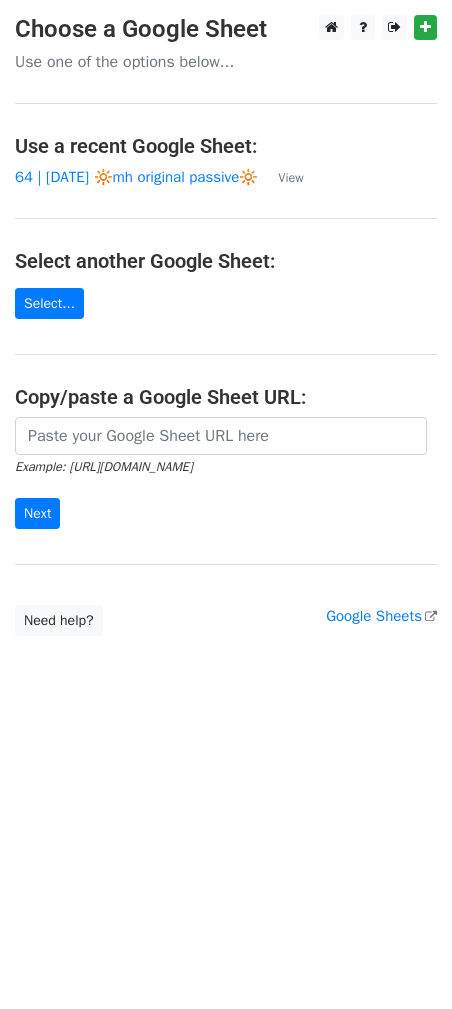 scroll, scrollTop: 0, scrollLeft: 0, axis: both 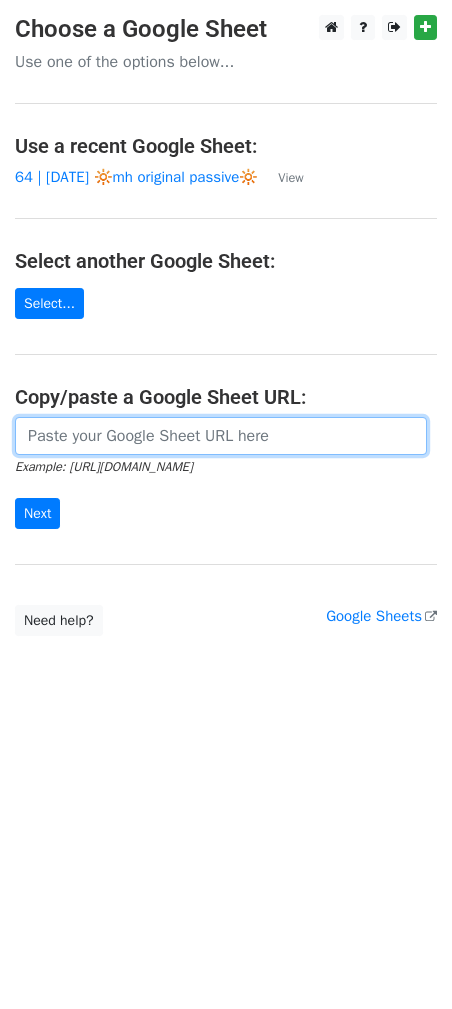 click at bounding box center [221, 436] 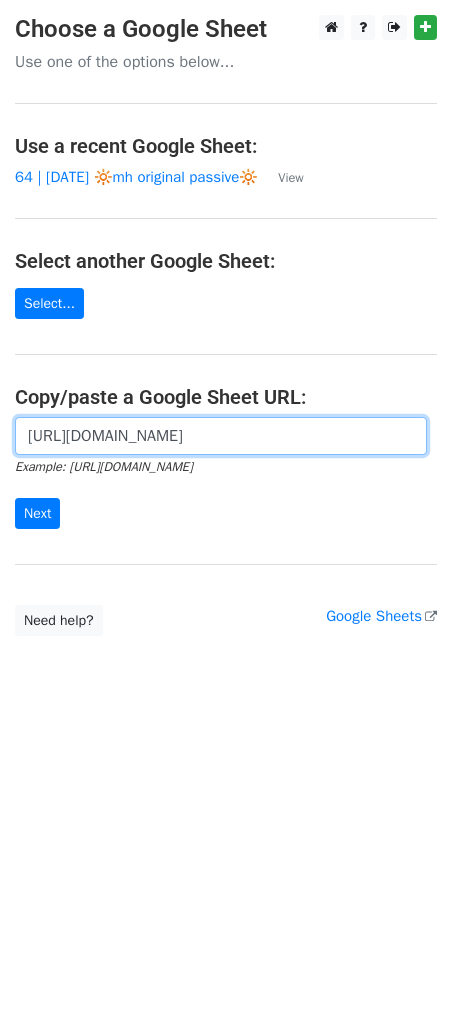 scroll, scrollTop: 0, scrollLeft: 631, axis: horizontal 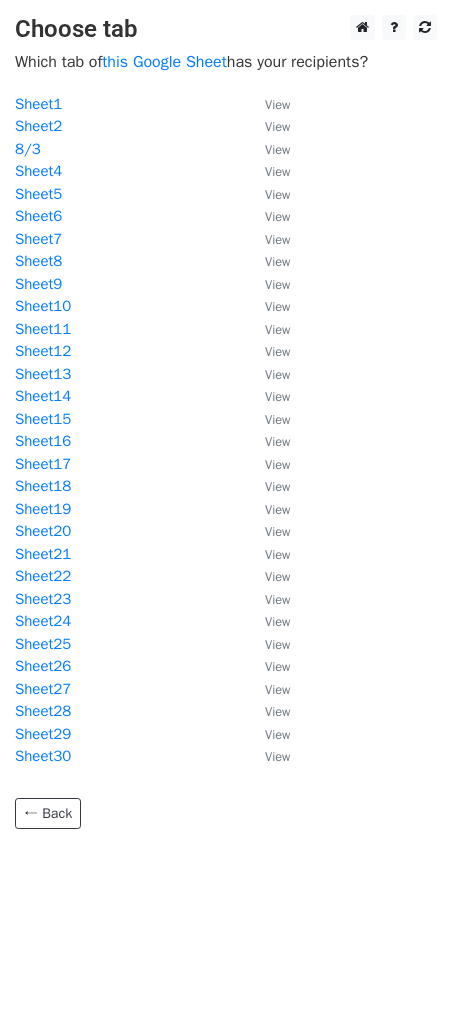 click on "Choose tab
Which tab of  this Google Sheet  has your recipients?
Sheet1
View
Sheet2
View
8/3
View
Sheet4
View
Sheet5
View
Sheet6
View
Sheet7
View
Sheet8
View
Sheet9
View
Sheet10
View
Sheet11
View
Sheet12
View
Sheet13
View
Sheet14
View
Sheet15
View
Sheet16
View
Sheet17
View
Sheet18
View
Sheet19
View
Sheet20
View
Sheet21
View
Sheet22
View
Sheet23
View
Sheet24
View
Sheet25
View
Sheet26
View
Sheet27
View
Sheet28
View
Sheet29
View
Sheet30
View
← Back" at bounding box center [226, 422] 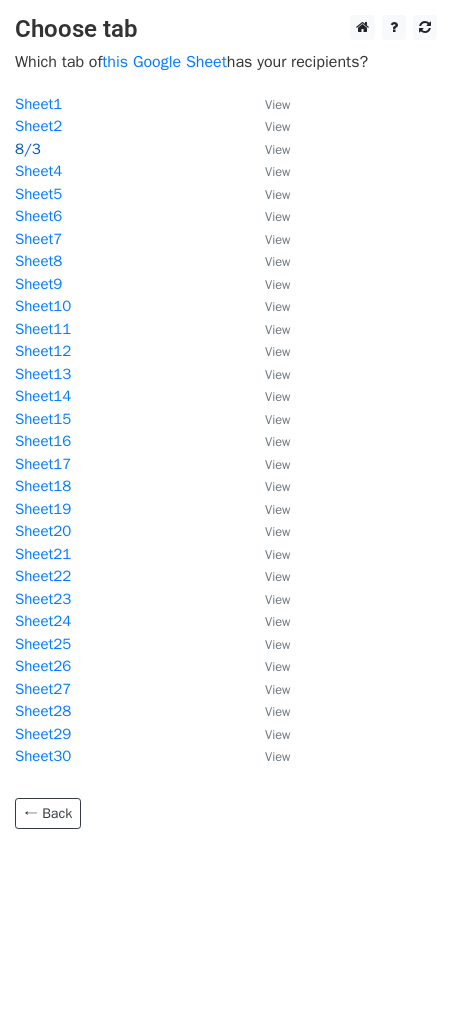 click on "8/3" at bounding box center (28, 149) 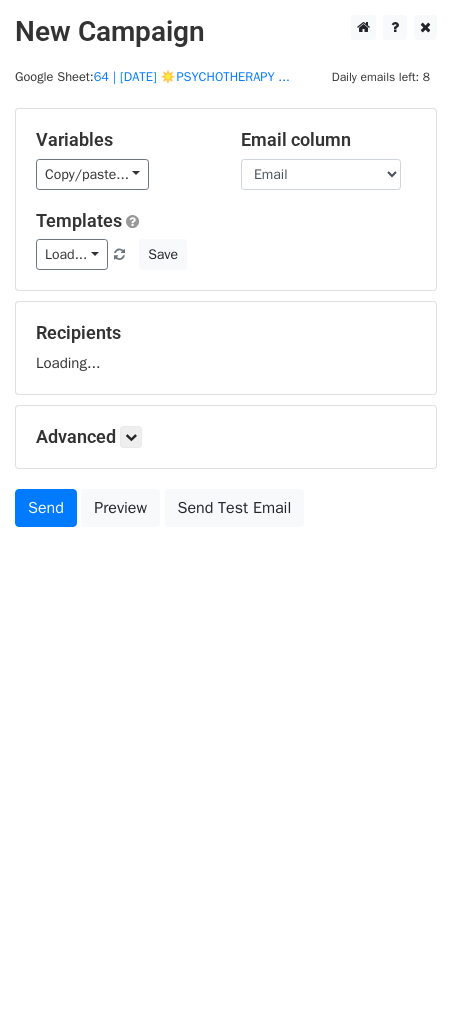 scroll, scrollTop: 0, scrollLeft: 0, axis: both 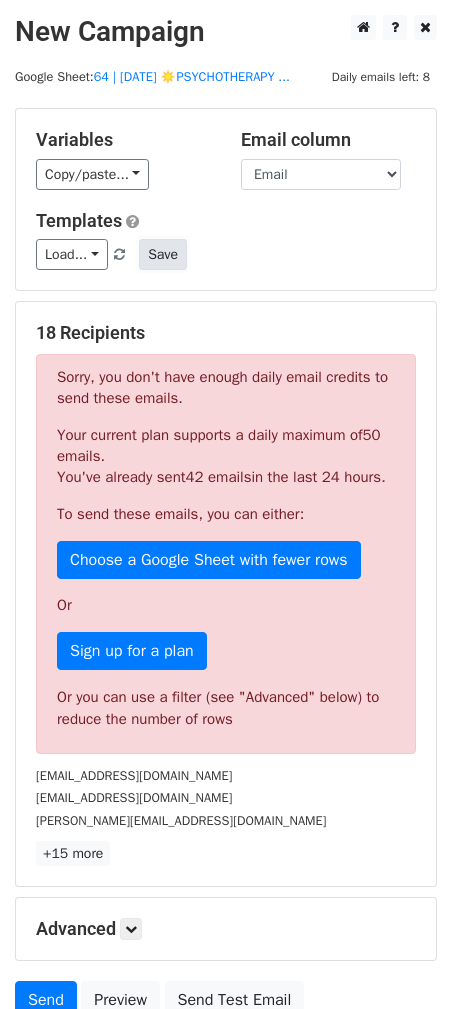 click on "Save" at bounding box center [163, 254] 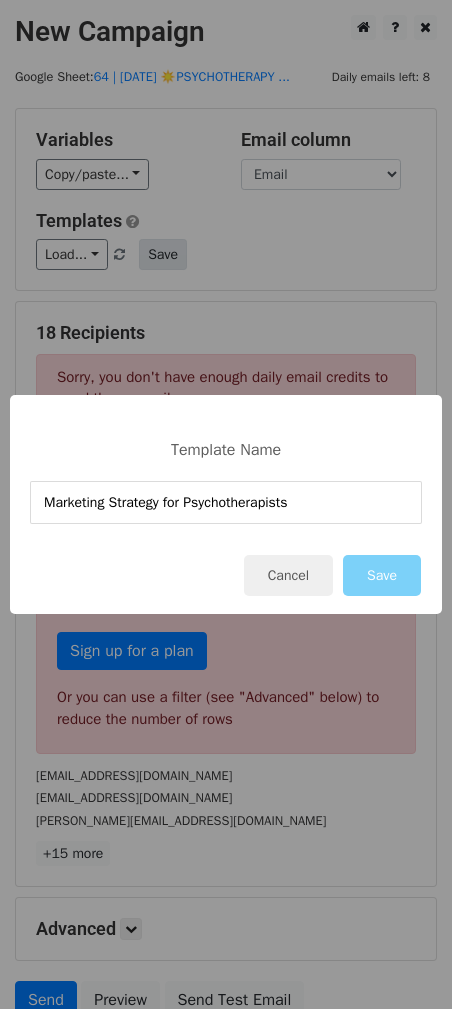 type on "Marketing Strategy for Psychotherapists" 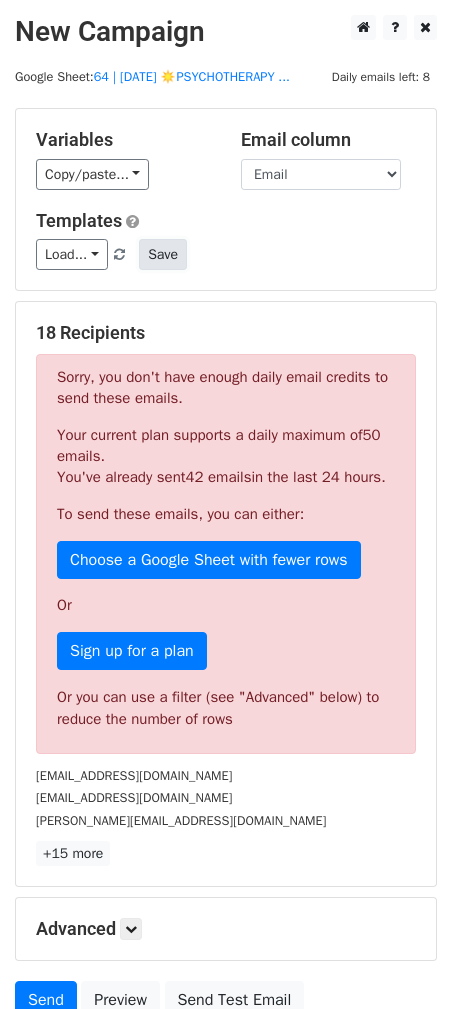 click on "Save" at bounding box center [163, 254] 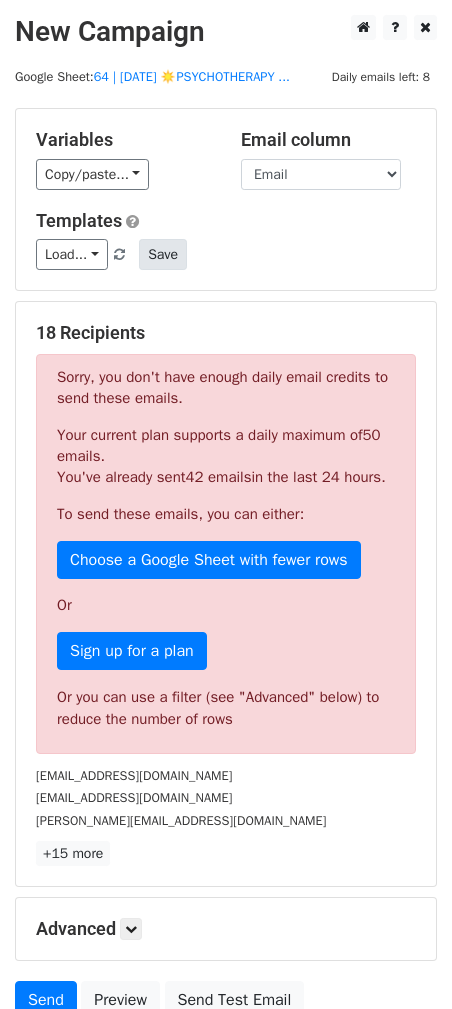 paste on "TikTok Toolkit for Therapists" 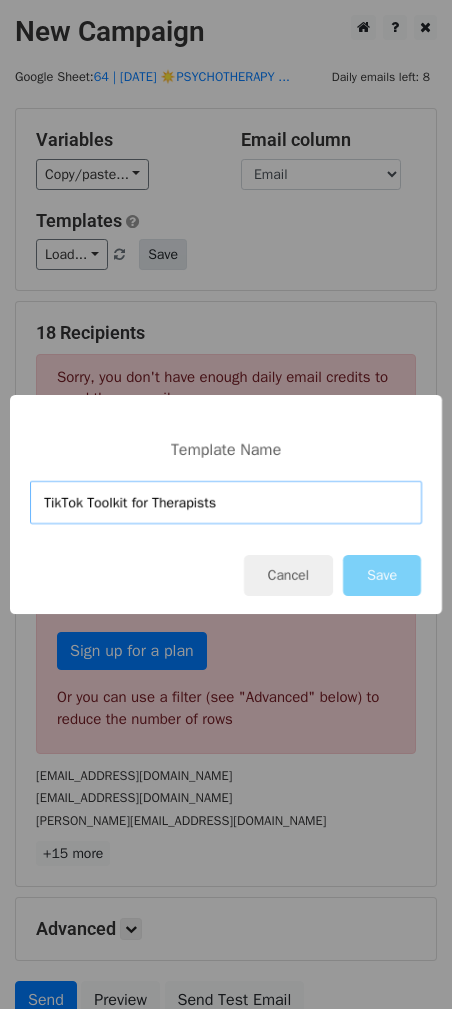 type on "TikTok Toolkit for Therapists" 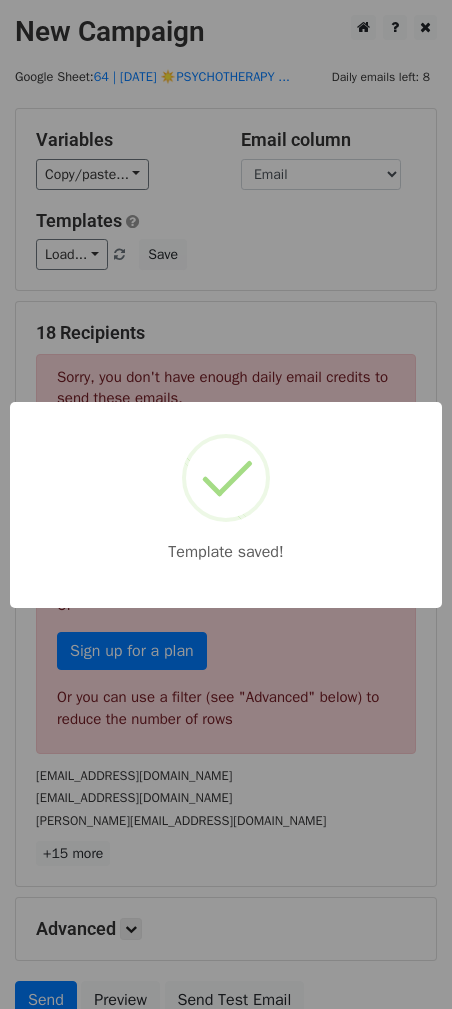 click on "Template saved!" at bounding box center [226, 504] 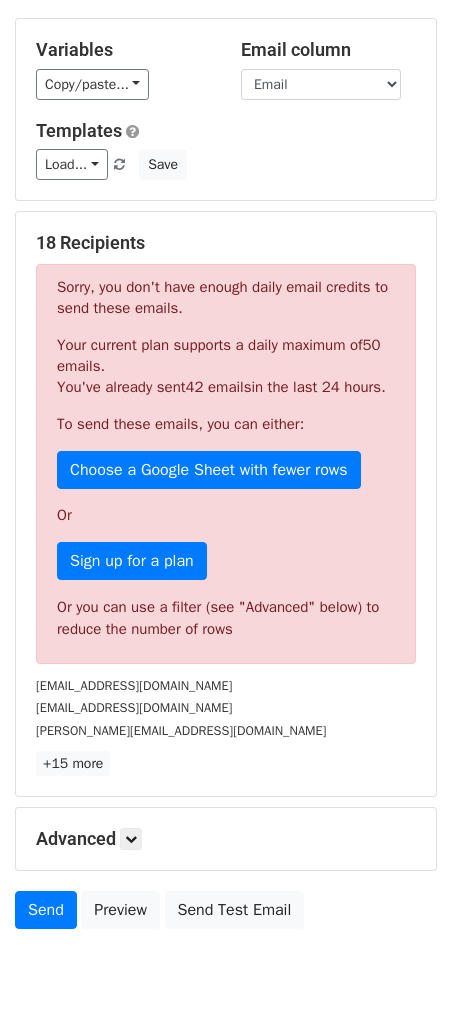 scroll, scrollTop: 199, scrollLeft: 0, axis: vertical 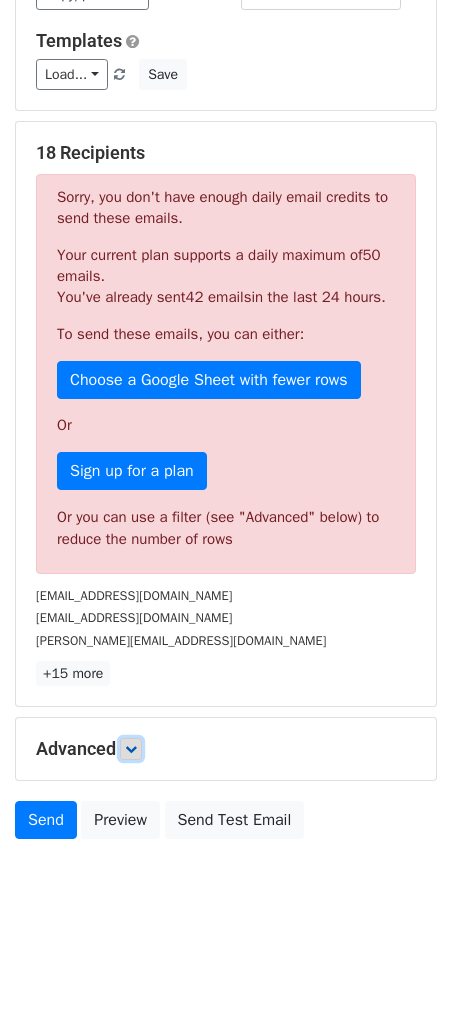 click at bounding box center [131, 749] 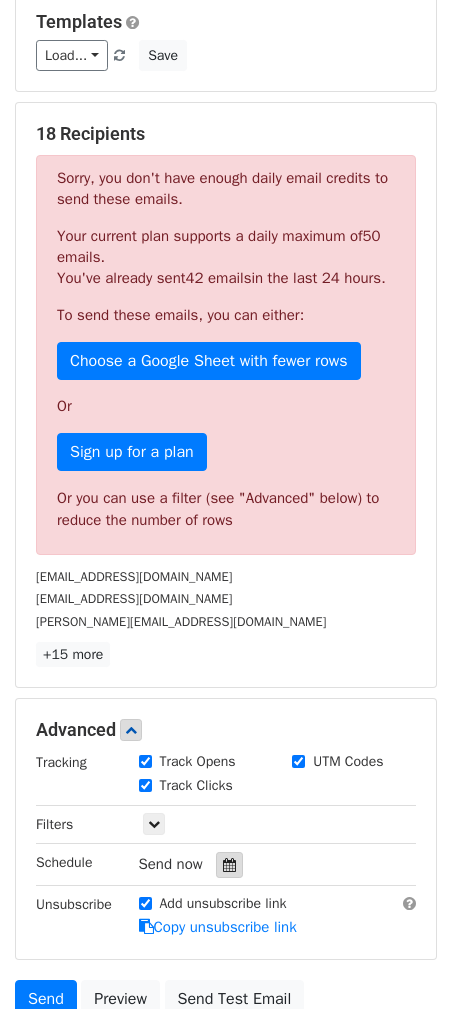 click at bounding box center (229, 865) 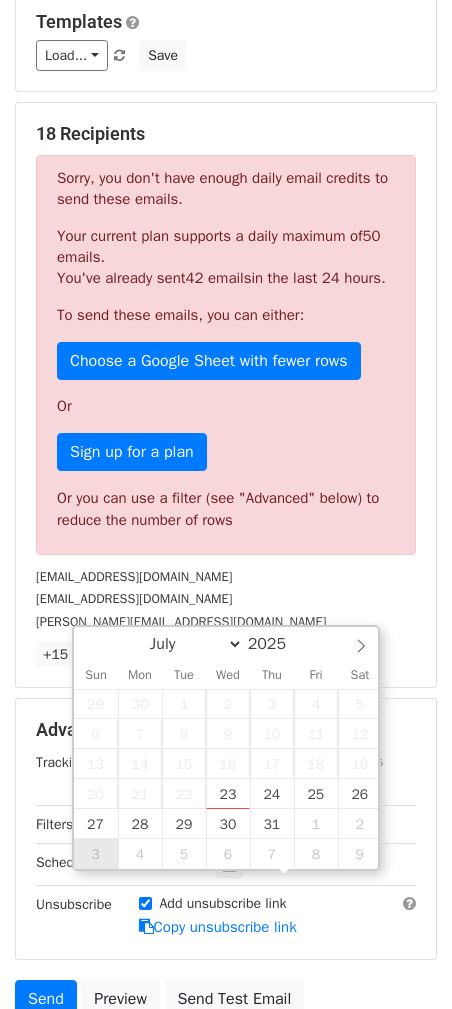 type on "2025-08-03 12:00" 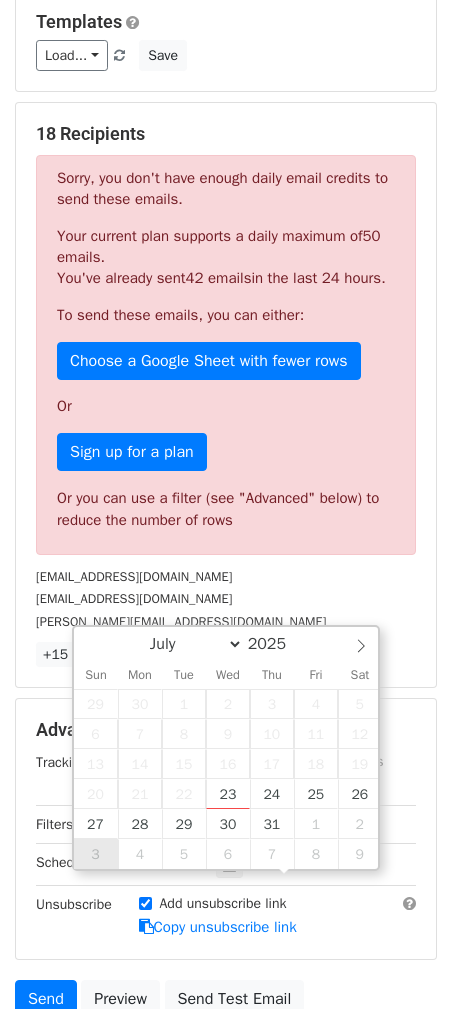 select on "7" 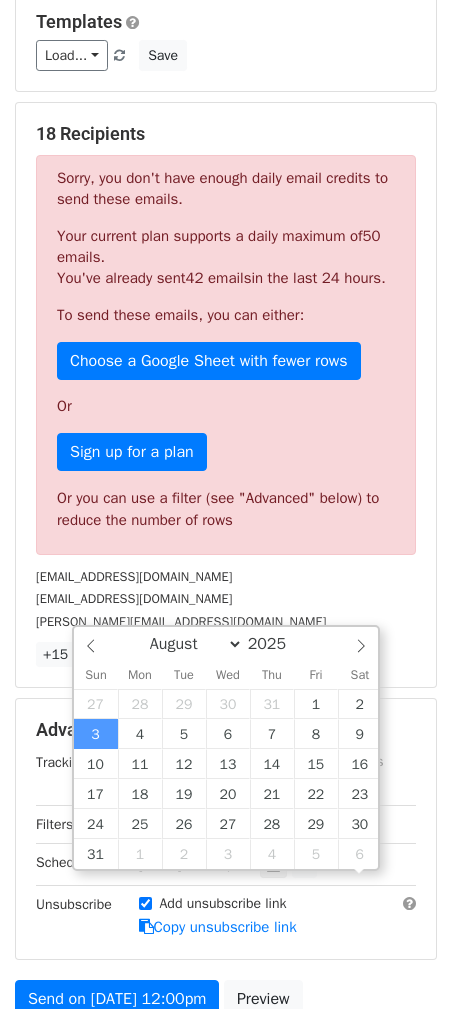 scroll, scrollTop: 0, scrollLeft: 0, axis: both 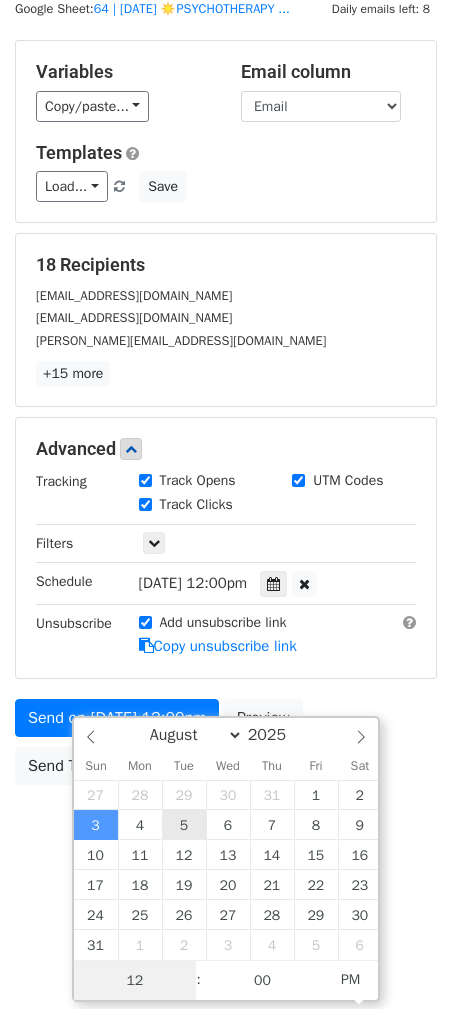 type on "4" 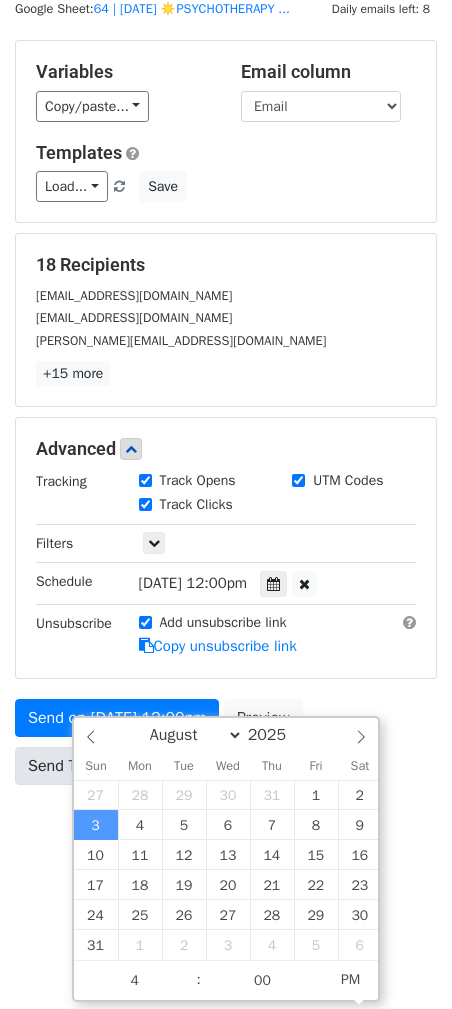 type on "2025-08-03 16:00" 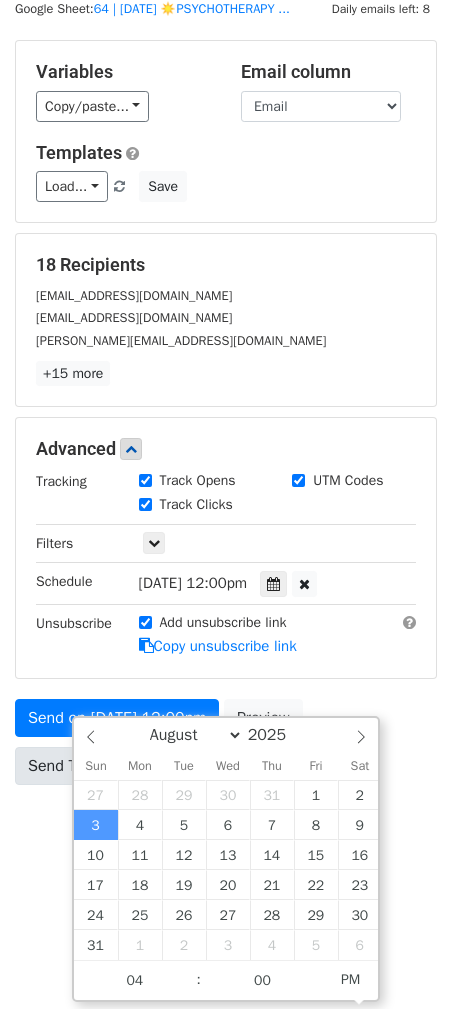 scroll, scrollTop: 10, scrollLeft: 0, axis: vertical 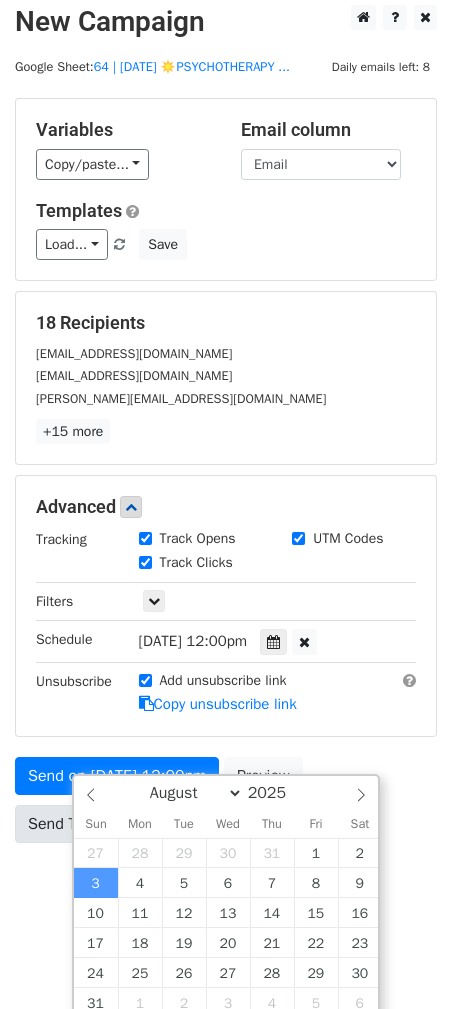 click on "New Campaign
Daily emails left: 8
Google Sheet:
64 | AUG 3 ☀️PSYCHOTHERAPY ...
Variables
Copy/paste...
{{Name}}
{{Email}}
Email column
Name
Email
Templates
Load...
TikTok Toolkit for Therapists
Marketing Strategy for Psychotherapists
1
TikTok for Mental Health Providers
Mental Health Passive Income Marketing
Psychotherapy Practice Marketing Plan
Marketing for Psychotherapists
Mental Health Practice Marketing
Mental Health Marketing Plan
Mental Health Marketing Plan
Marketing for Mental Health Providers
Marketing for Pediatric Therapists
Marketing for Developmental Therapists
Marketing Checklist for Therapy Providers
Growth Marketing for Therapy Providers
Growth Marketing for Wellness Providers
Marketing Checklist for Wellness Providers
2
1
Pediatric Therapy Marketing Blueprint
Save
18 Recipients" at bounding box center [226, 469] 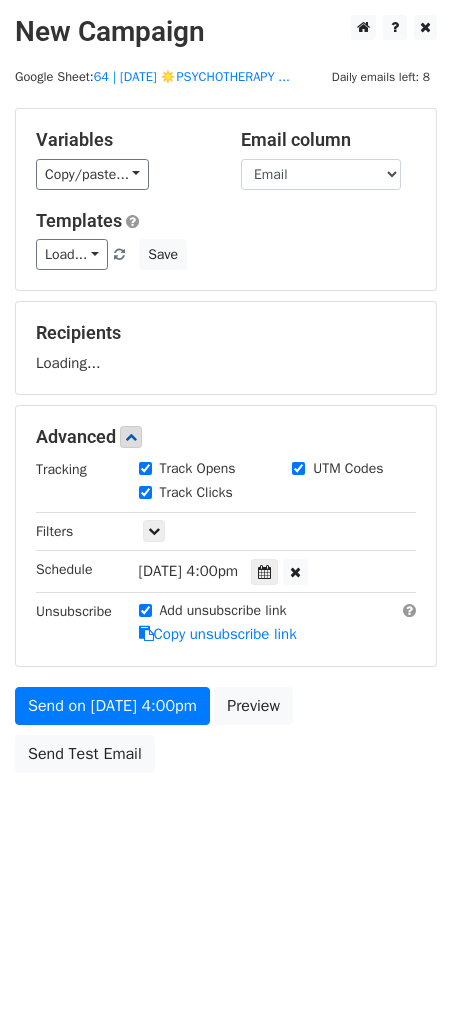 scroll, scrollTop: 0, scrollLeft: 0, axis: both 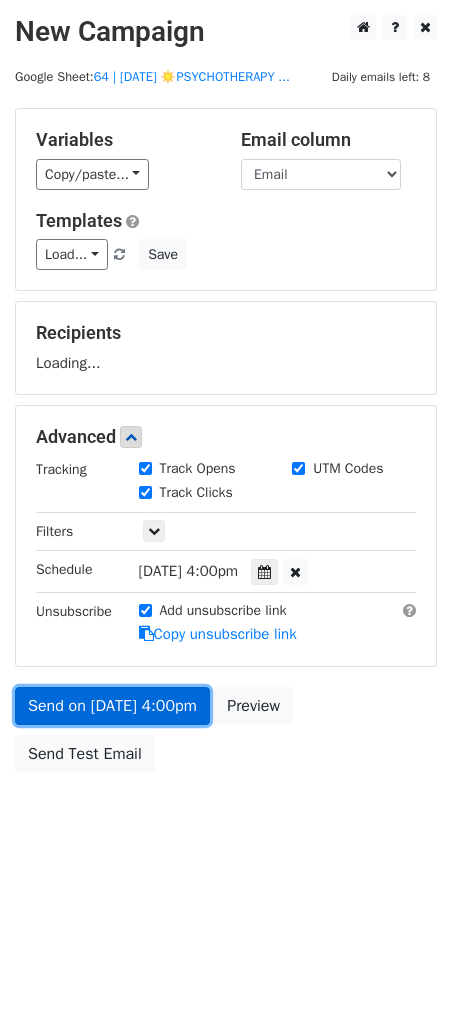 click on "Send on Aug 3 at 4:00pm" at bounding box center [112, 706] 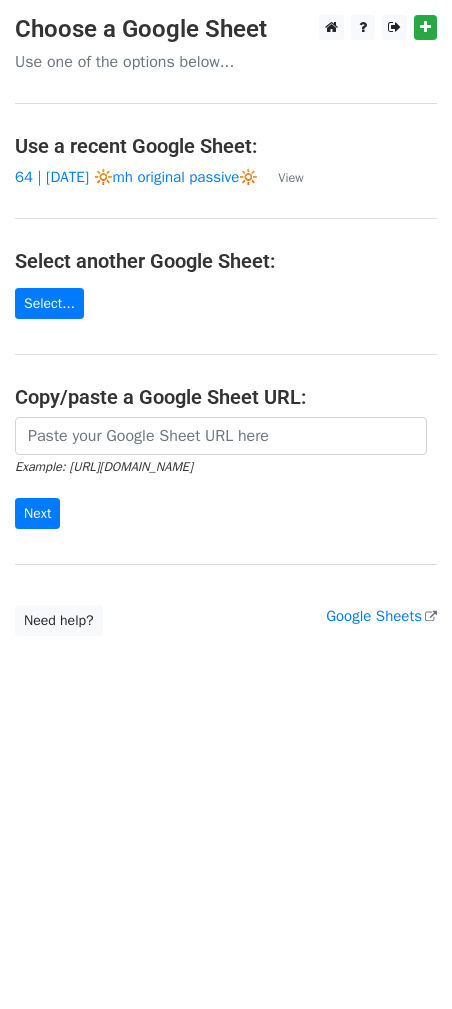 scroll, scrollTop: 0, scrollLeft: 0, axis: both 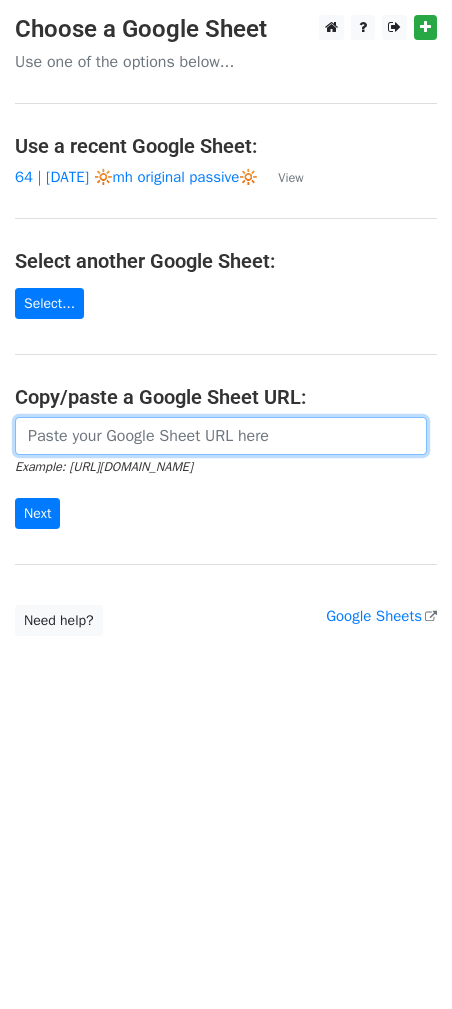 click at bounding box center [221, 436] 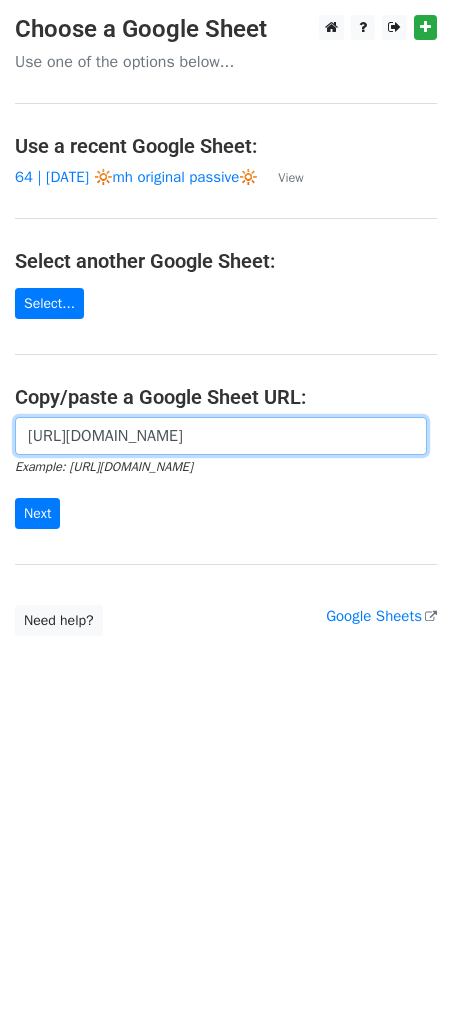scroll, scrollTop: 0, scrollLeft: 631, axis: horizontal 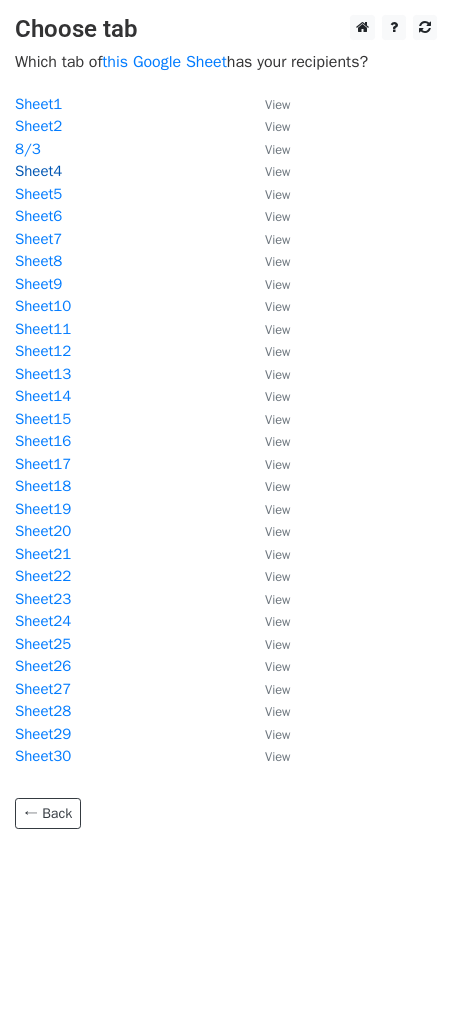 click on "Sheet4" at bounding box center [38, 171] 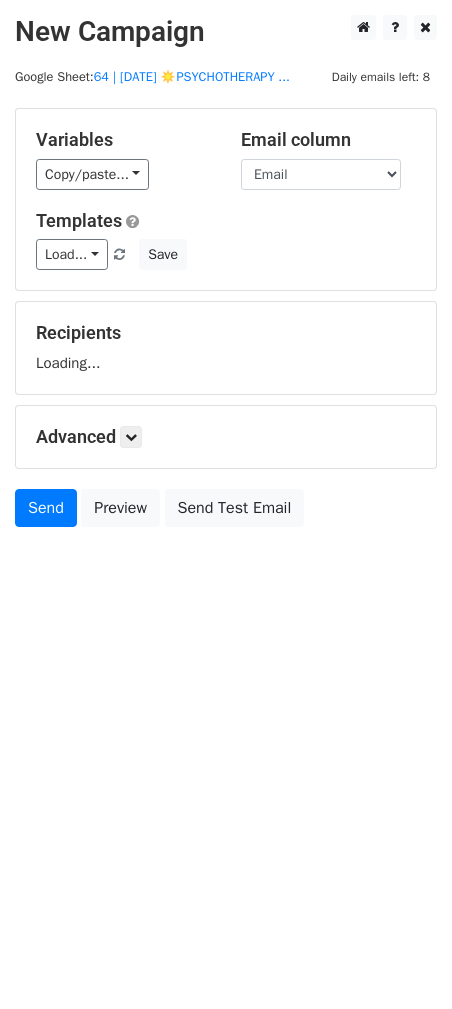 scroll, scrollTop: 0, scrollLeft: 0, axis: both 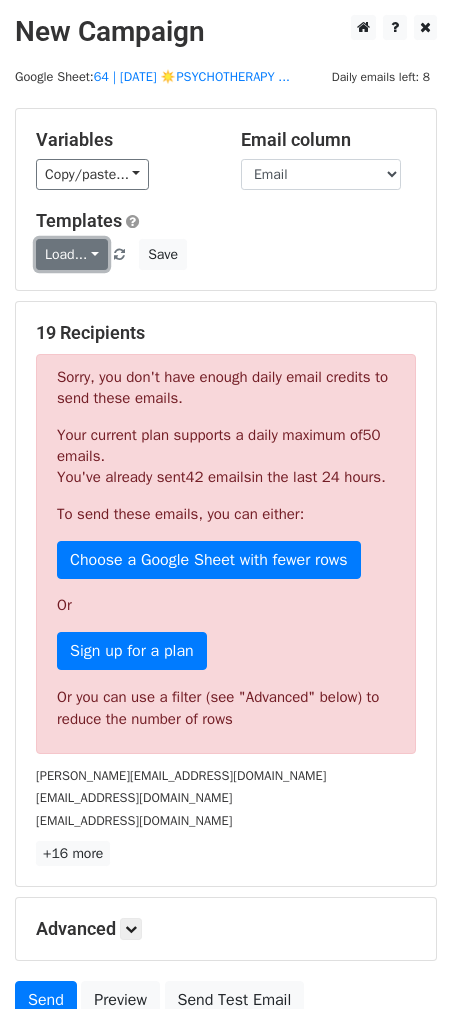 click on "Load..." at bounding box center (72, 254) 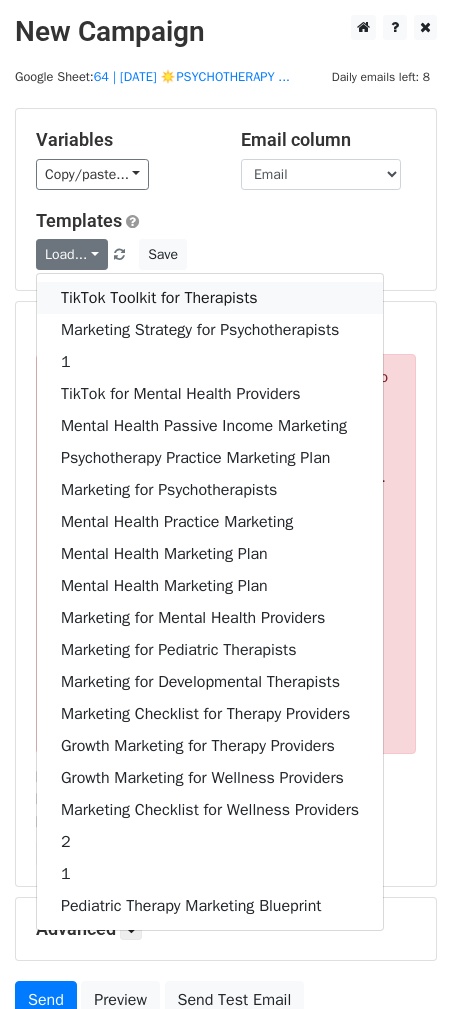 click on "TikTok Toolkit for Therapists" at bounding box center [210, 298] 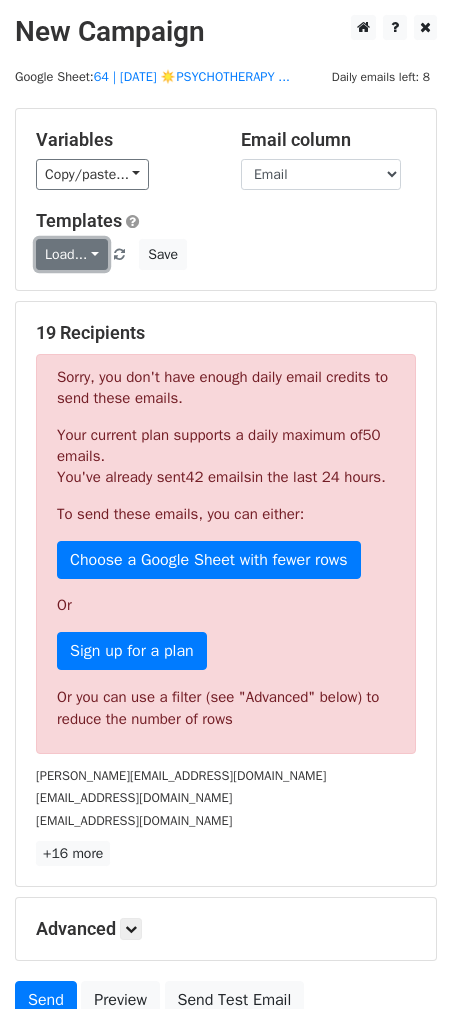 click on "Load..." at bounding box center [72, 254] 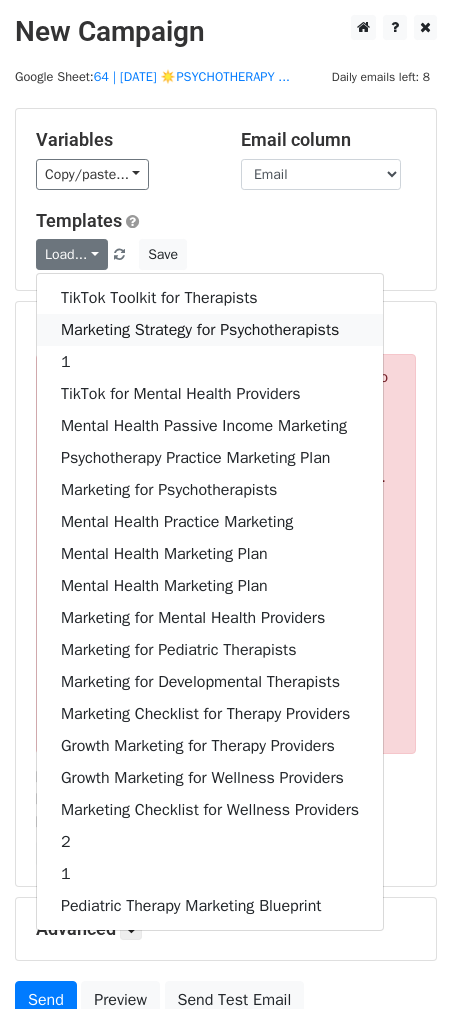 click on "Marketing Strategy for Psychotherapists" at bounding box center (210, 330) 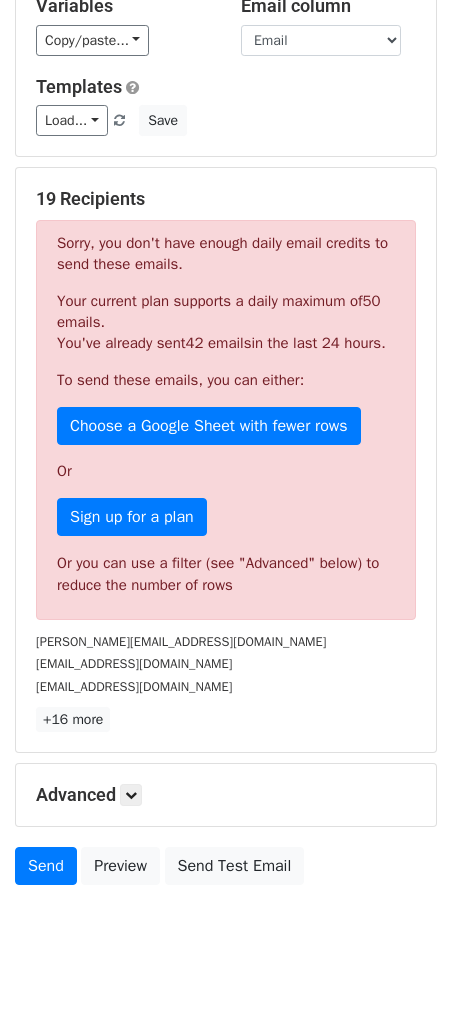 scroll, scrollTop: 199, scrollLeft: 0, axis: vertical 